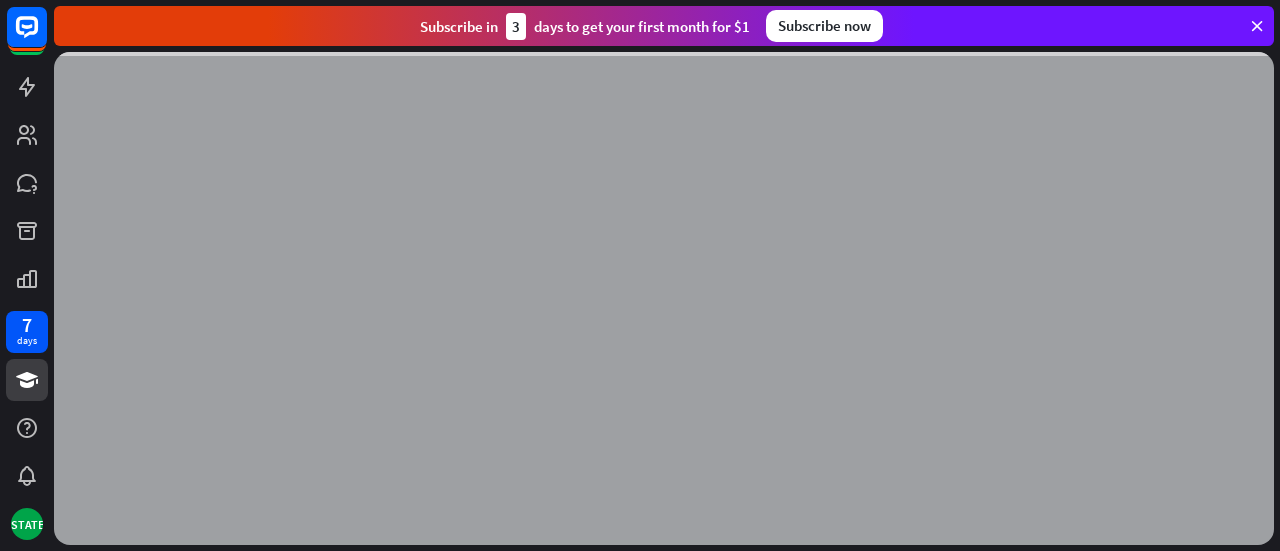 scroll, scrollTop: 0, scrollLeft: 0, axis: both 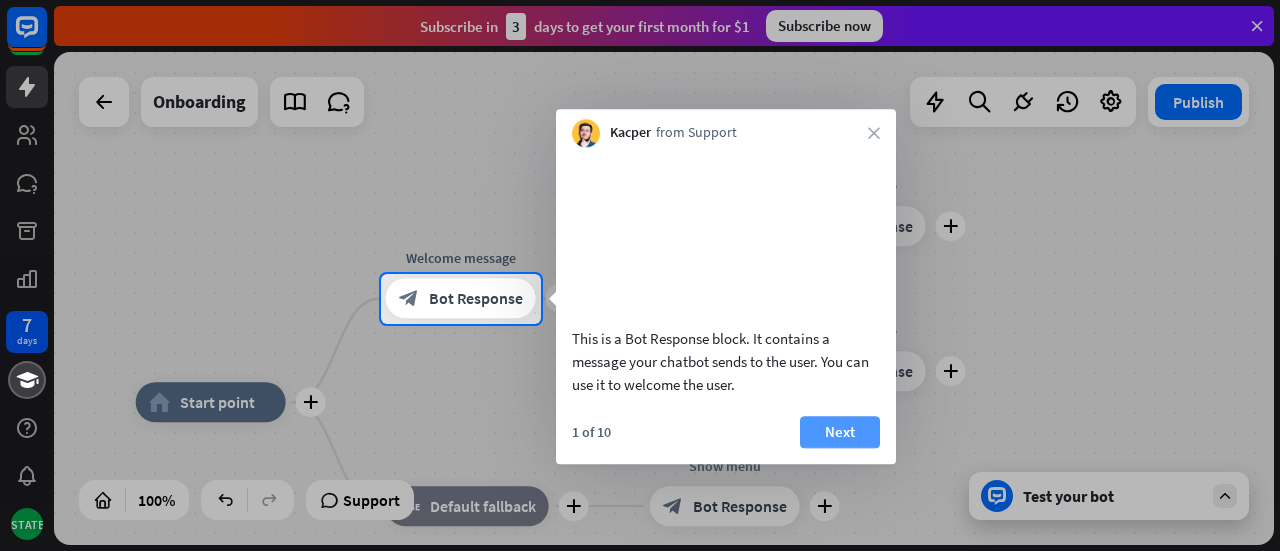 click on "Next" at bounding box center (840, 432) 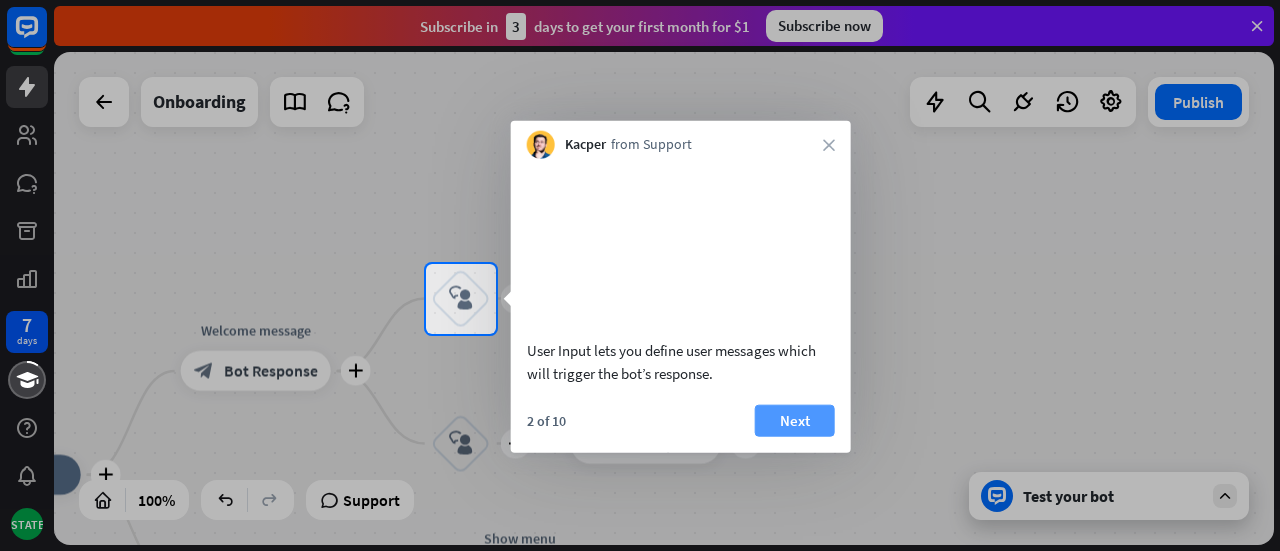 click on "Next" at bounding box center (795, 420) 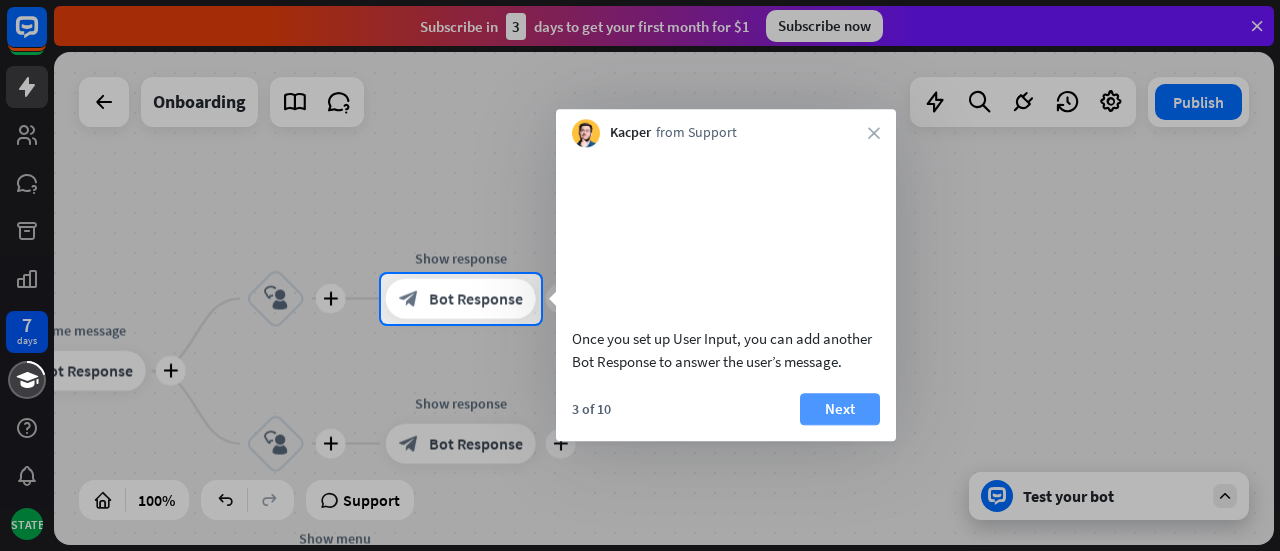 click on "Next" at bounding box center (840, 409) 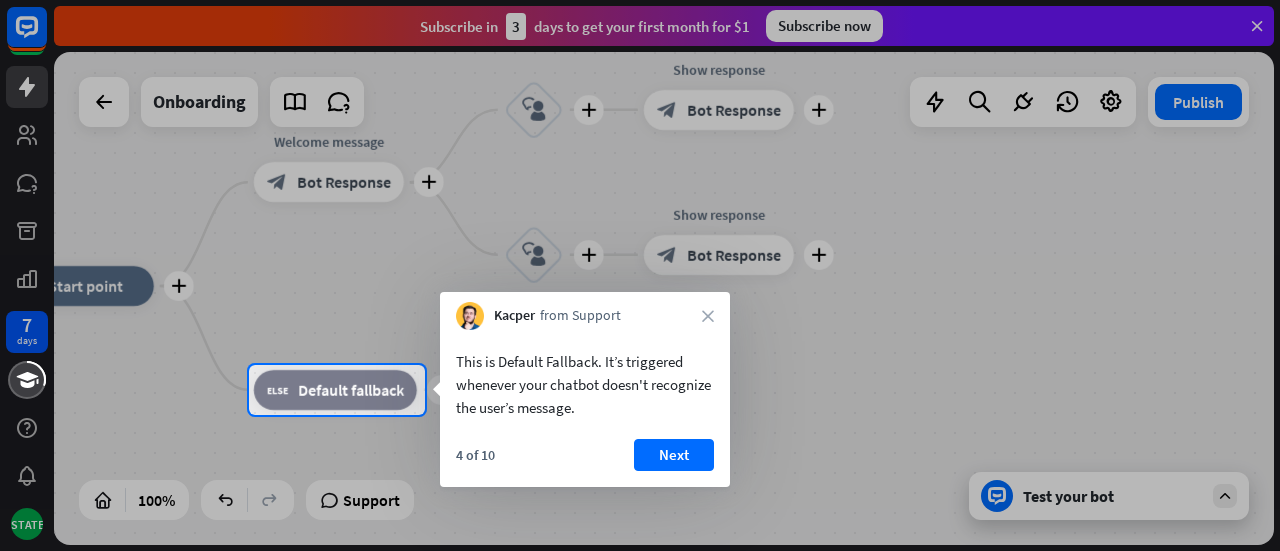 click at bounding box center [640, 275] 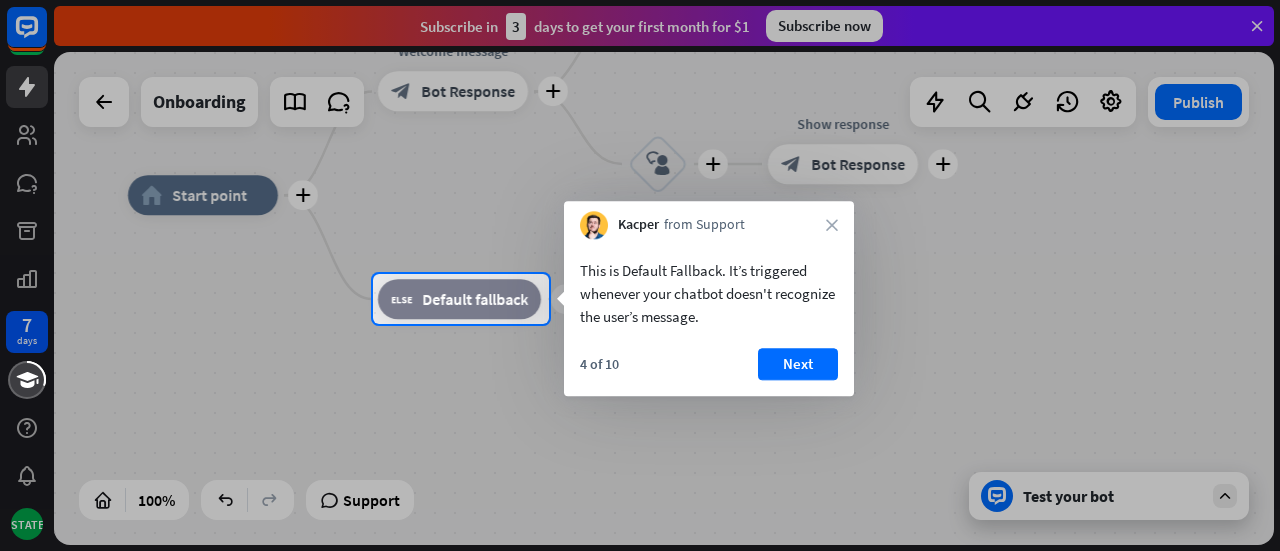 click at bounding box center [640, 437] 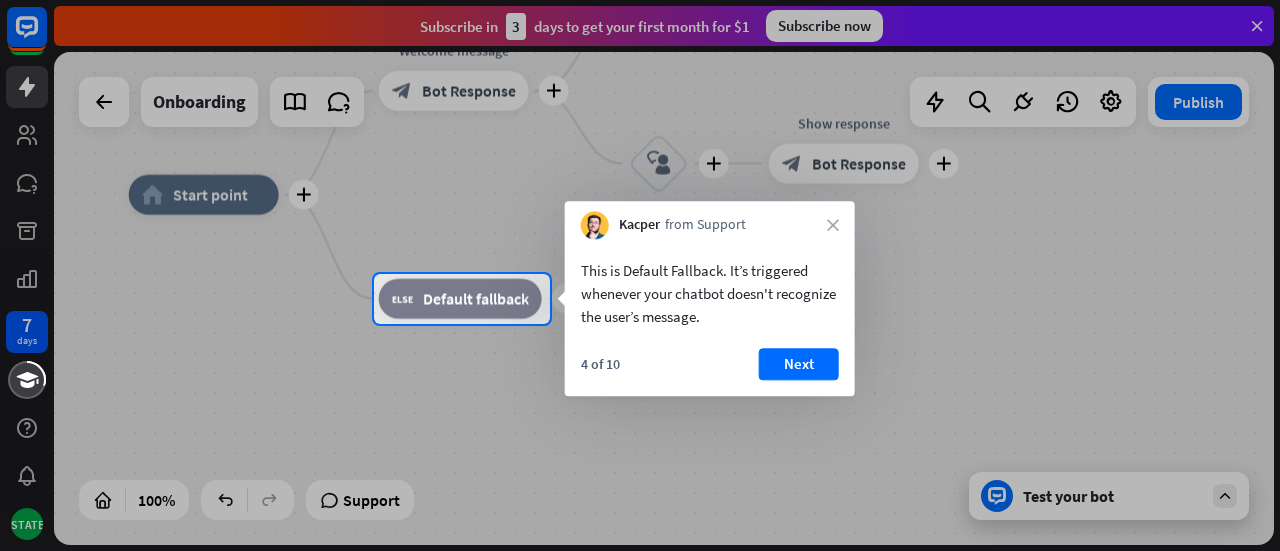 click at bounding box center (640, 438) 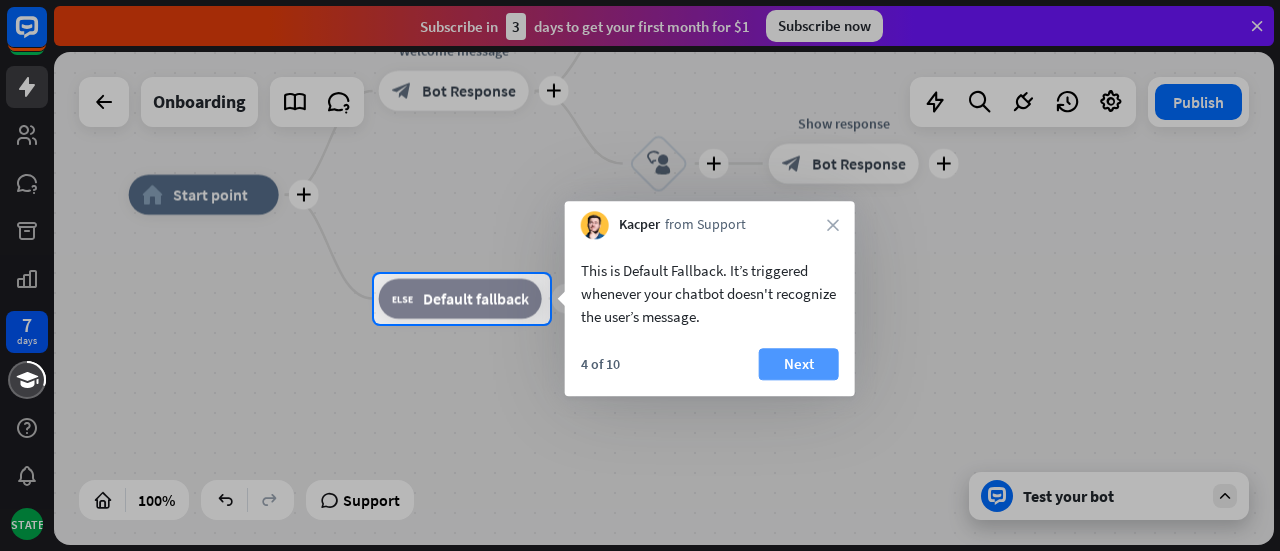 click on "Next" at bounding box center (799, 364) 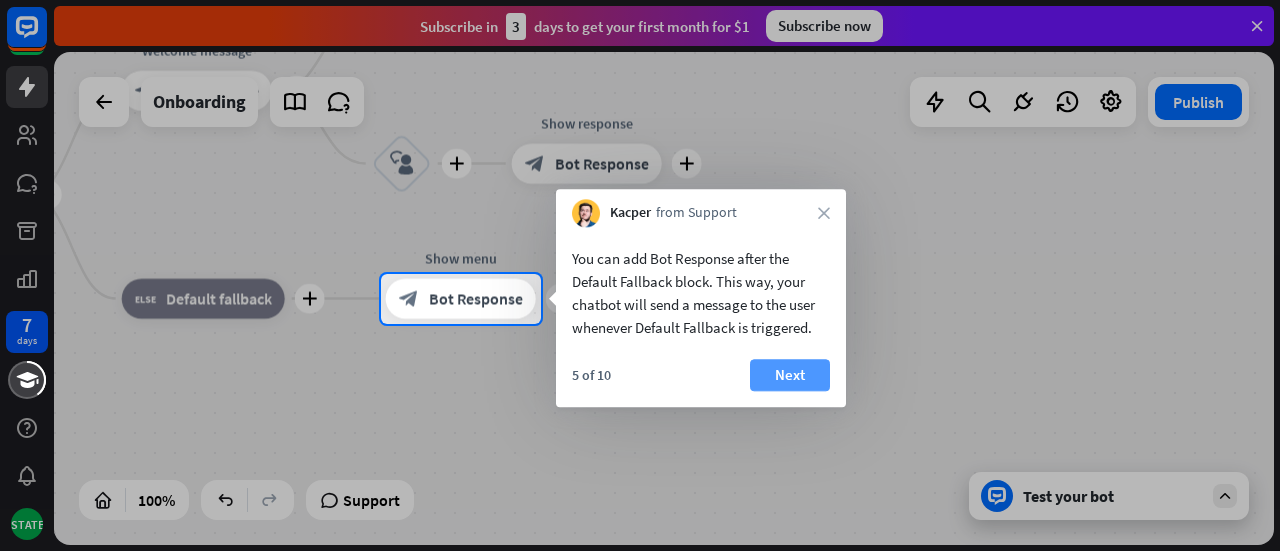 click on "Next" at bounding box center [790, 375] 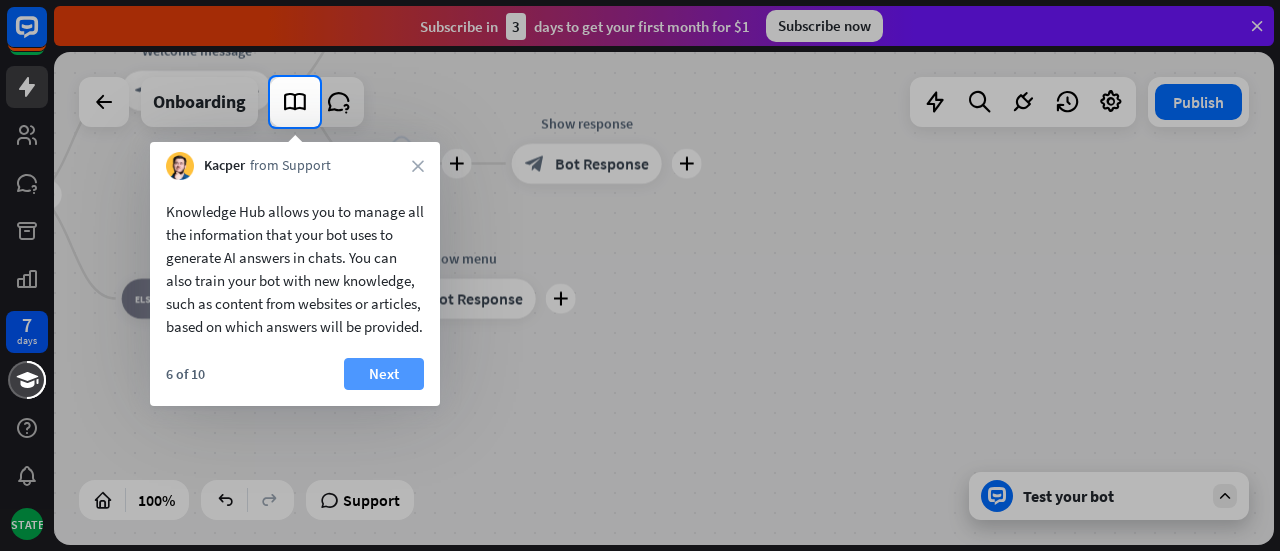 click on "Next" at bounding box center (384, 374) 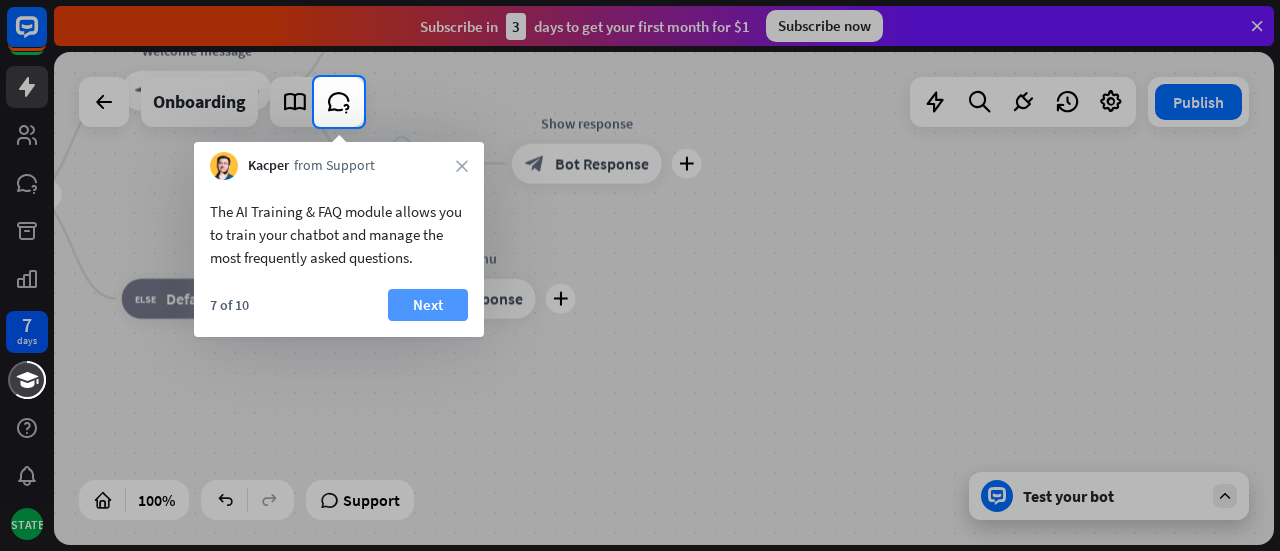 click on "Next" at bounding box center (428, 305) 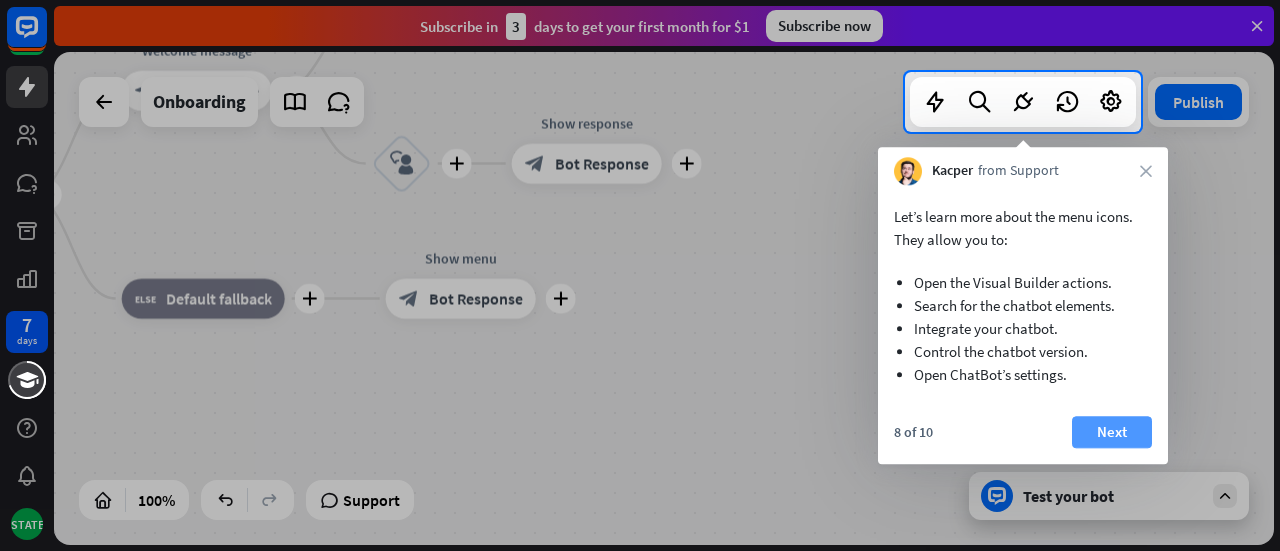 click on "Next" at bounding box center [1112, 432] 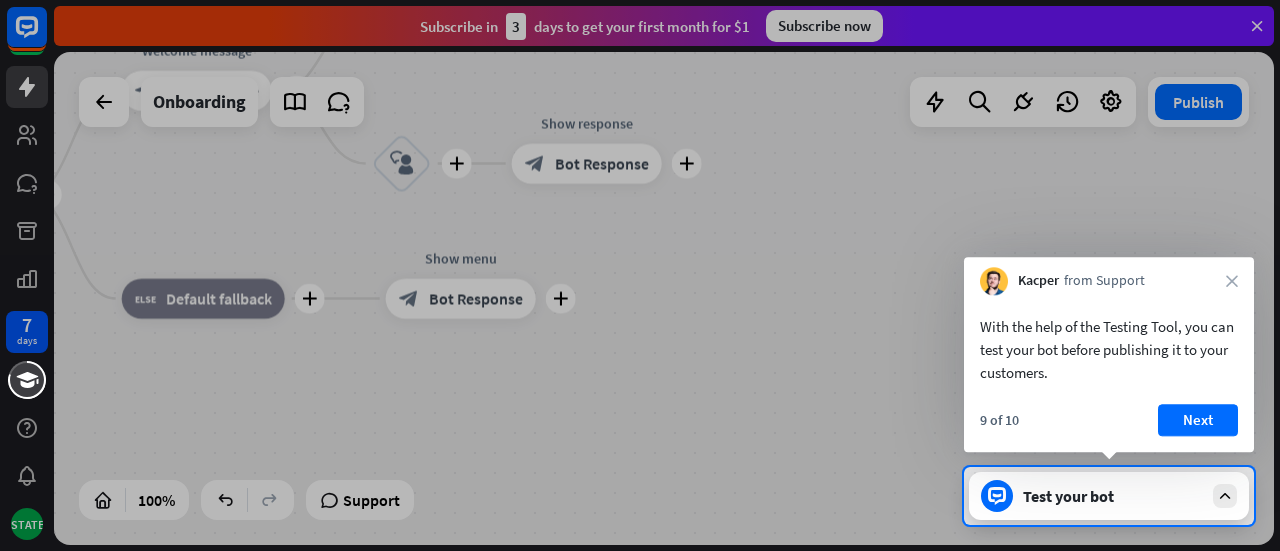 click on "With the help of the Testing Tool, you can test your bot before publishing it to your customers.
9 of 10
Next" at bounding box center (1109, 373) 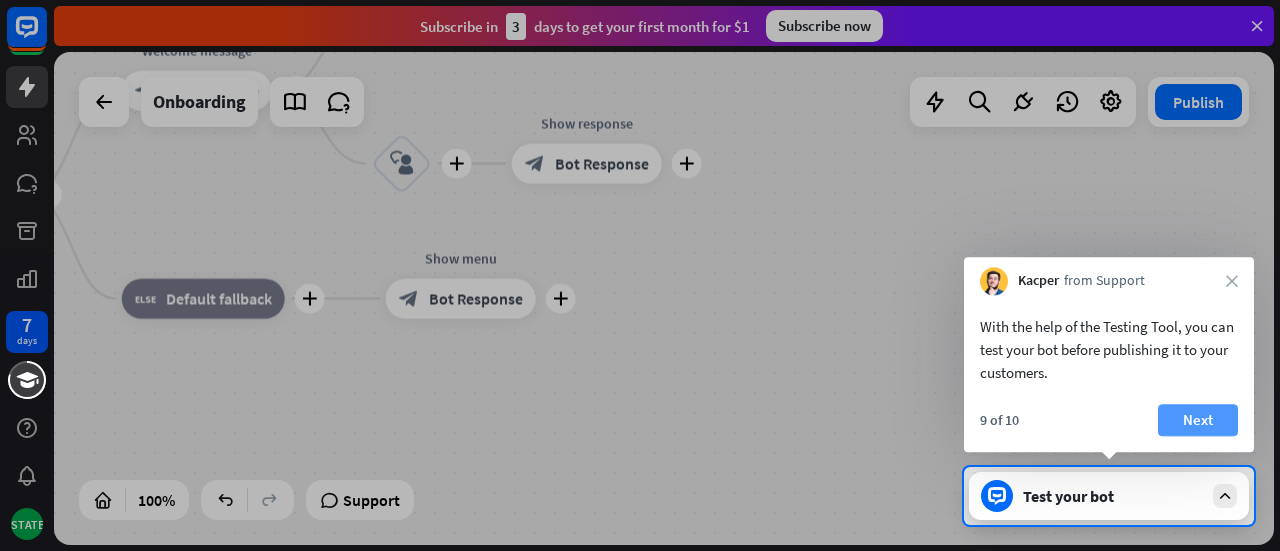 click on "Next" at bounding box center (1198, 420) 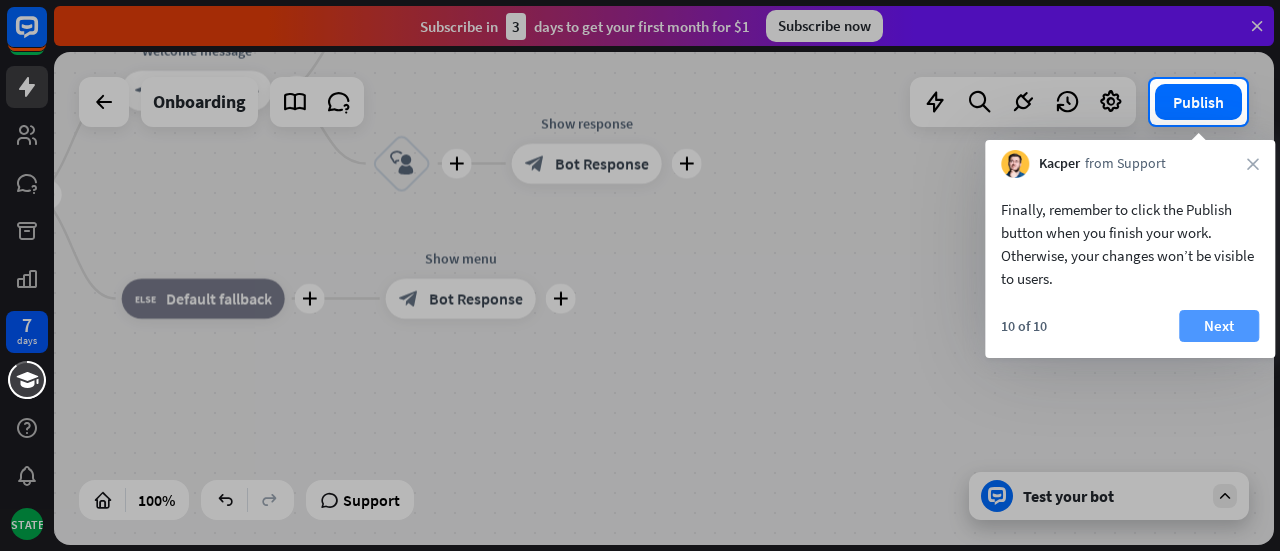 click on "Next" at bounding box center (1219, 326) 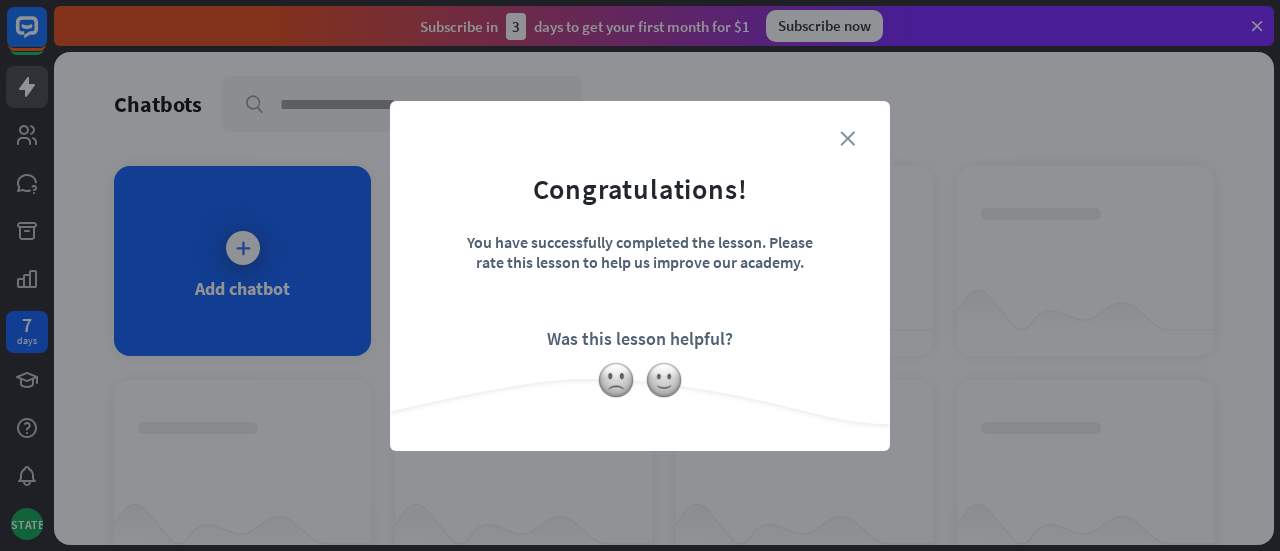 click on "close" at bounding box center [847, 138] 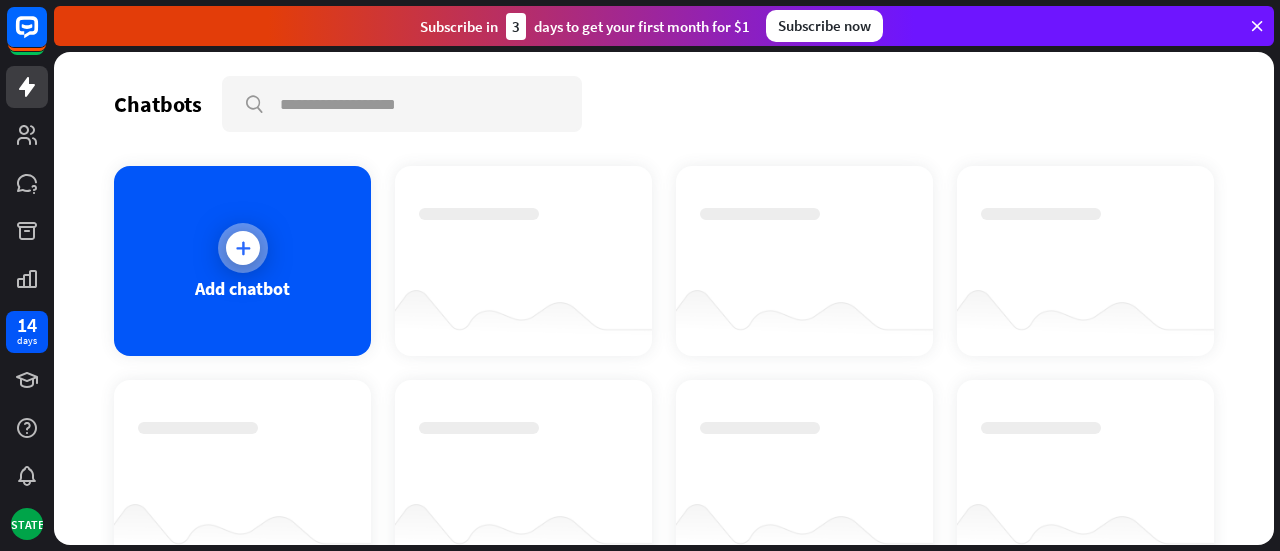 click on "Add chatbot" at bounding box center (242, 288) 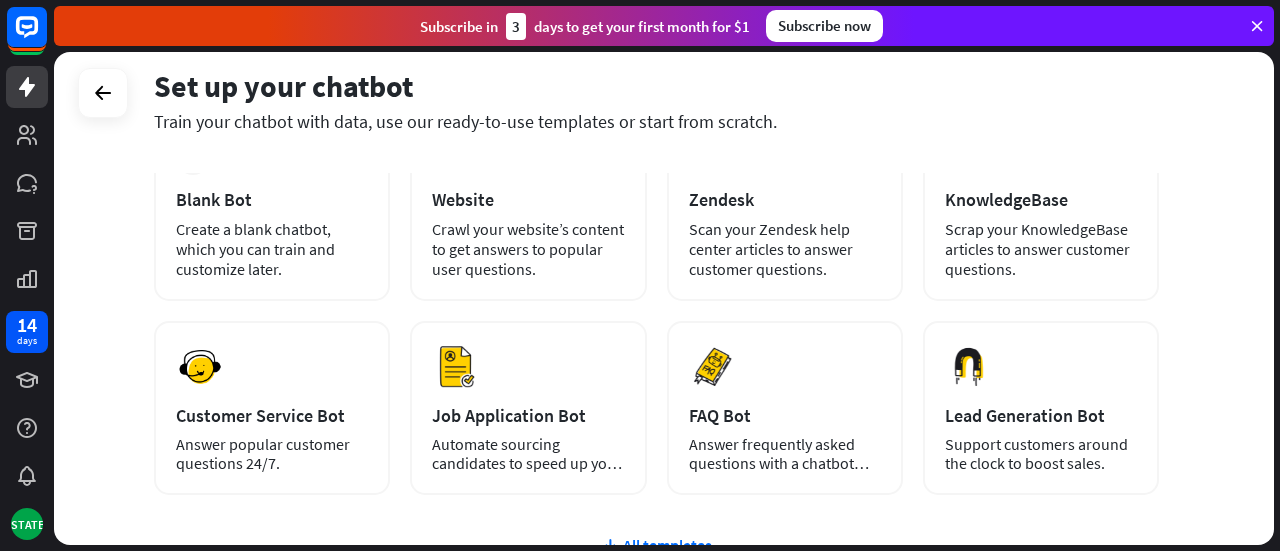 scroll, scrollTop: 142, scrollLeft: 0, axis: vertical 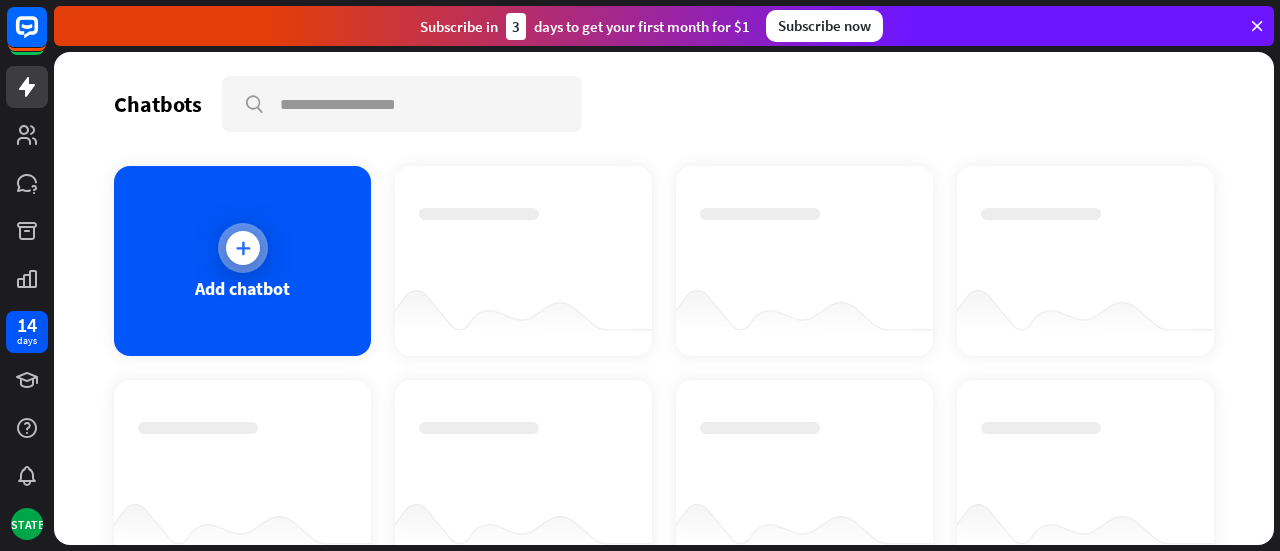 click on "Add chatbot" at bounding box center [242, 261] 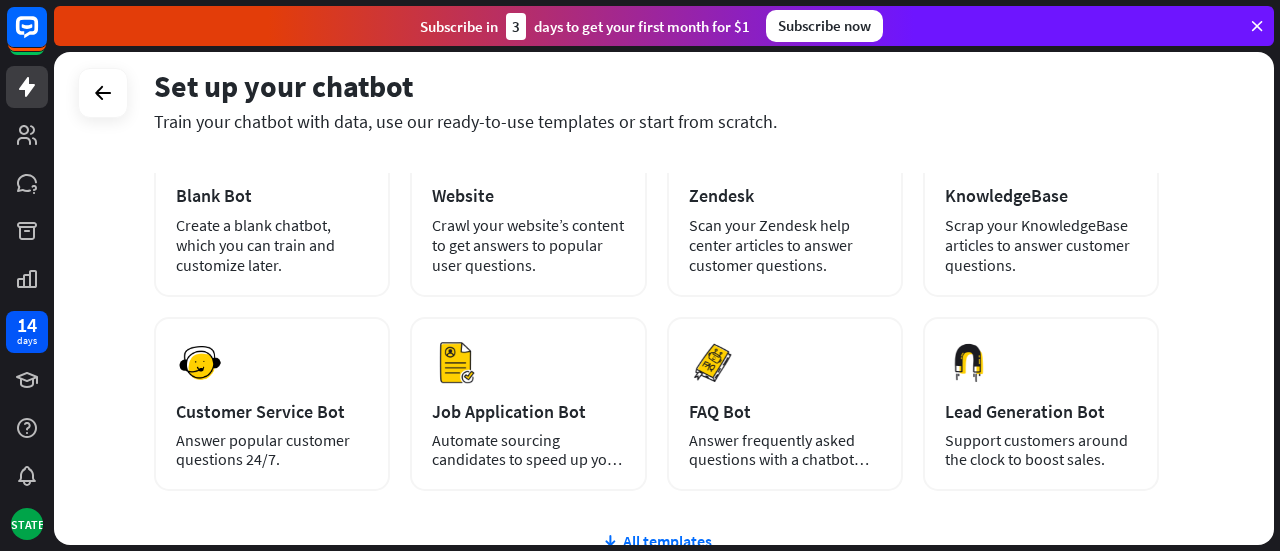 scroll, scrollTop: 149, scrollLeft: 0, axis: vertical 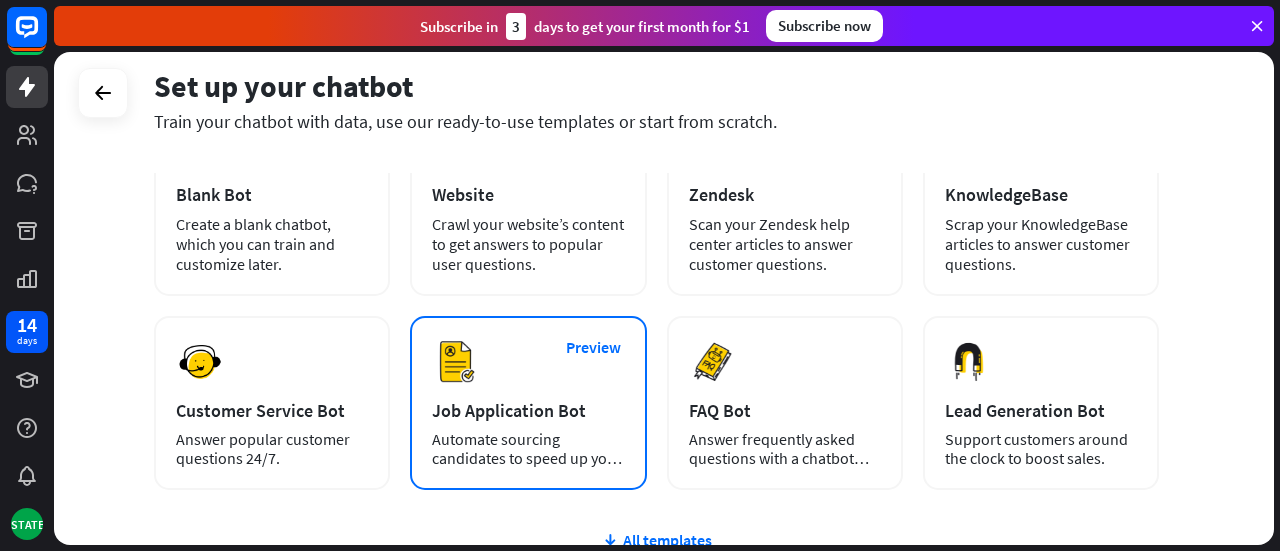 drag, startPoint x: 442, startPoint y: 421, endPoint x: 470, endPoint y: 435, distance: 31.304953 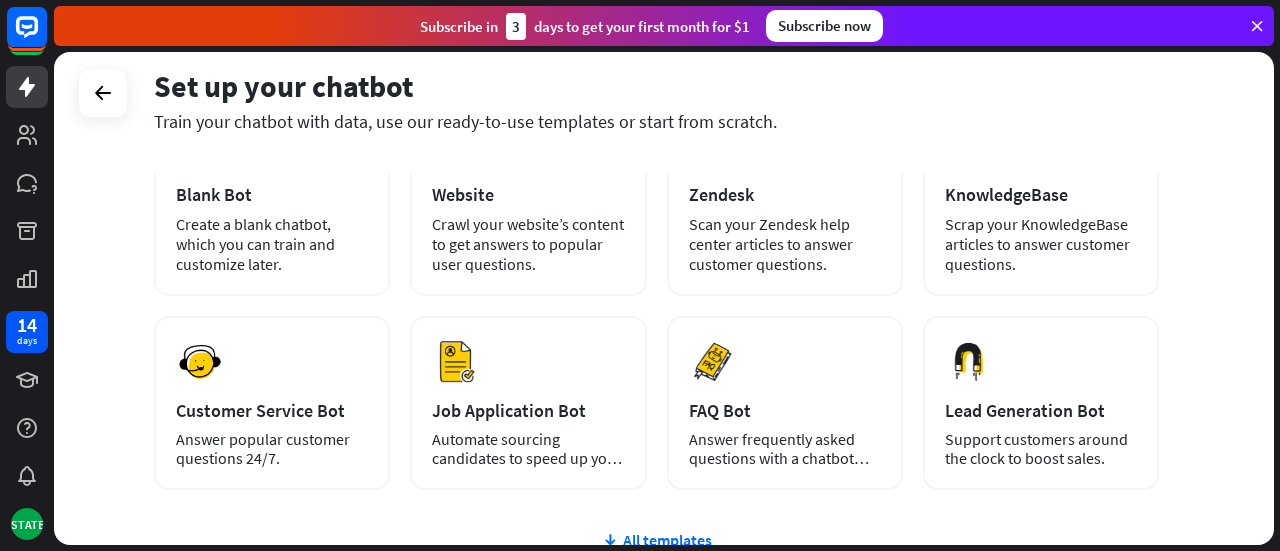 drag, startPoint x: 470, startPoint y: 435, endPoint x: 361, endPoint y: 157, distance: 298.6051 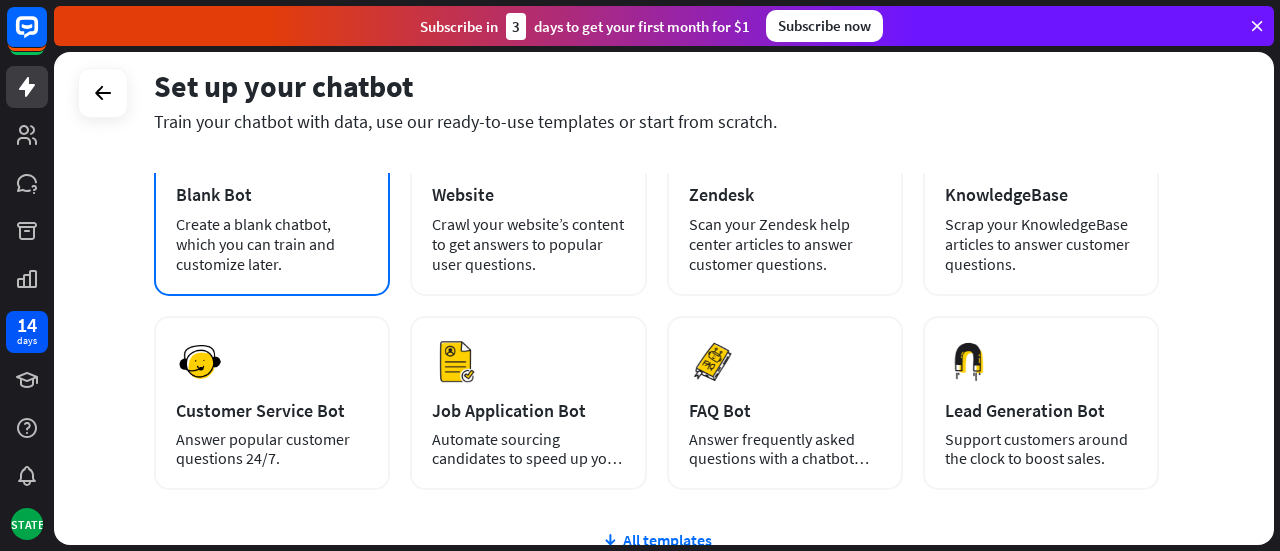 click on "Create a blank chatbot, which you can train and
customize later." at bounding box center (272, 244) 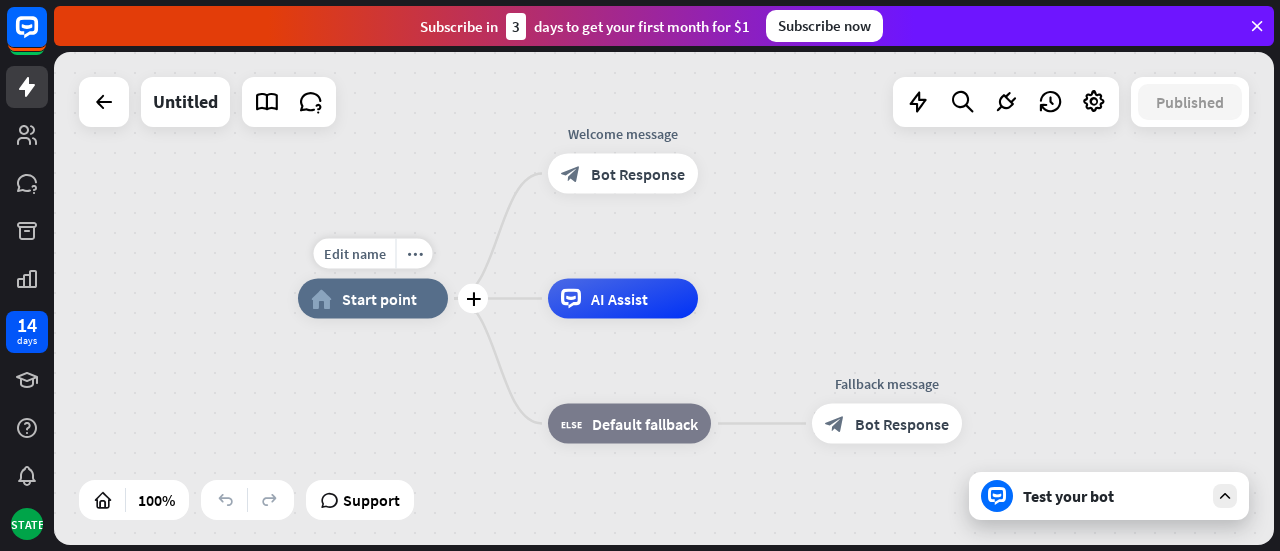 click on "home_2   Start point" at bounding box center (373, 299) 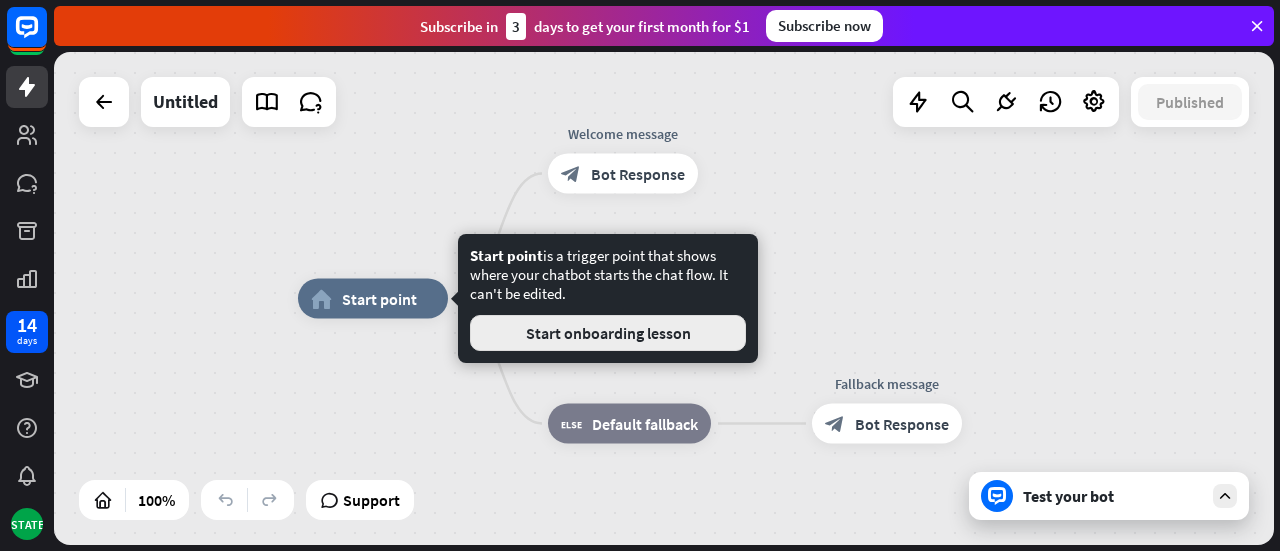 click on "Start onboarding lesson" at bounding box center [608, 333] 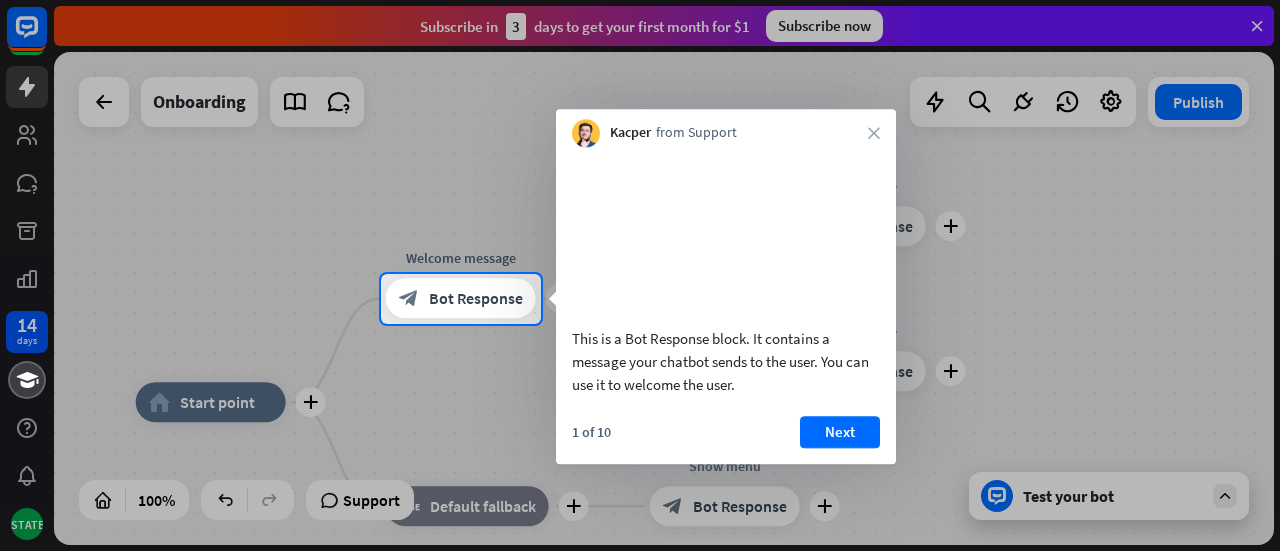 click on "Kacper
from Support
close" at bounding box center [726, 128] 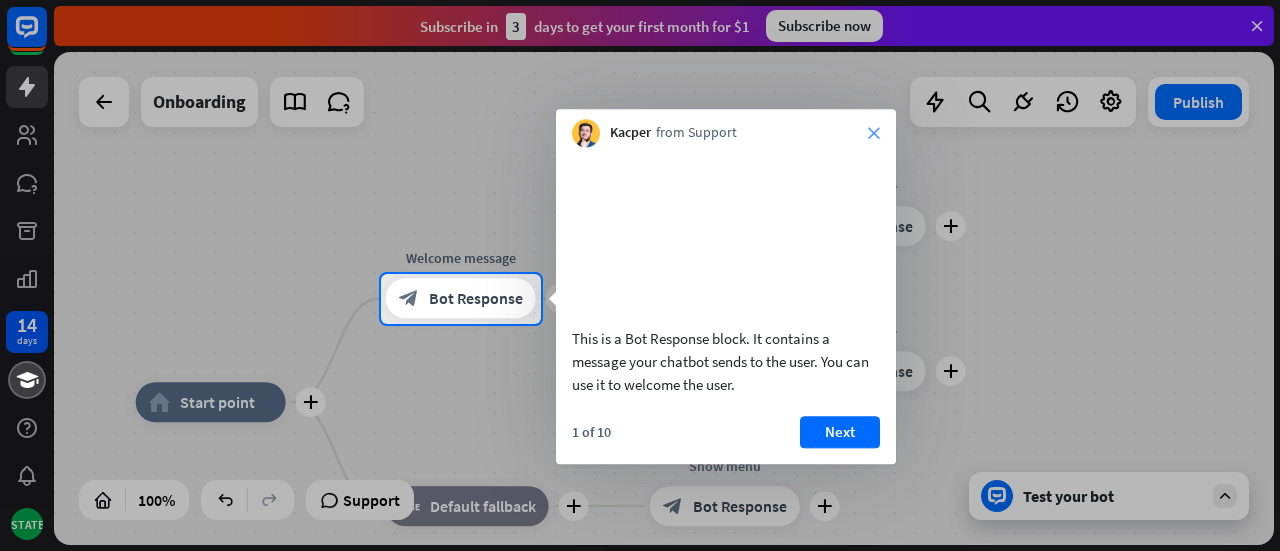 click on "close" at bounding box center (874, 133) 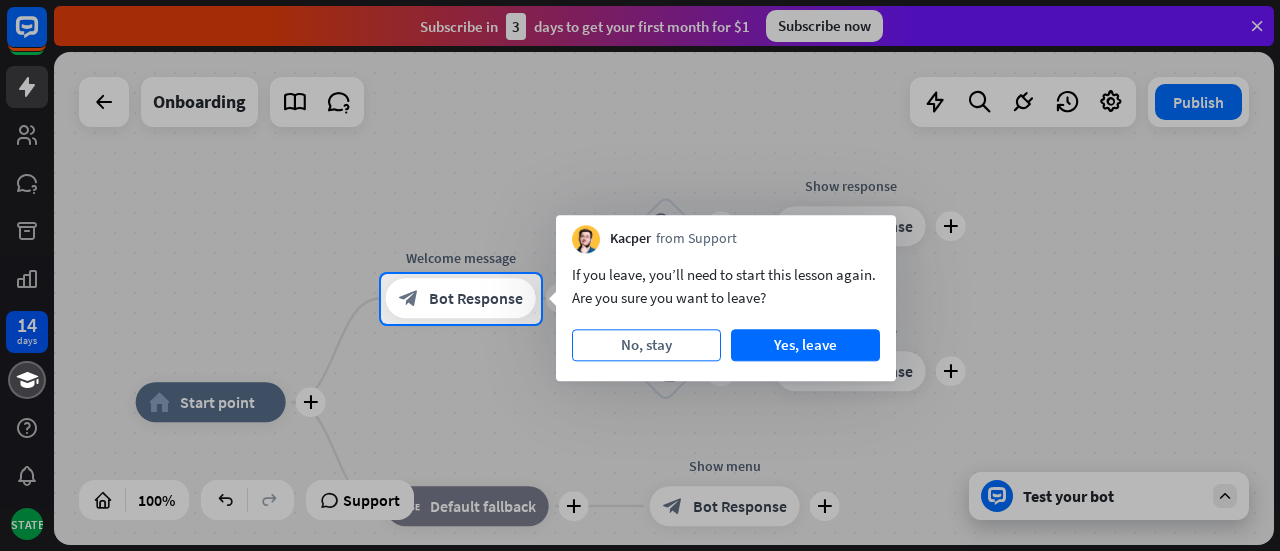 click on "No, stay" at bounding box center (646, 345) 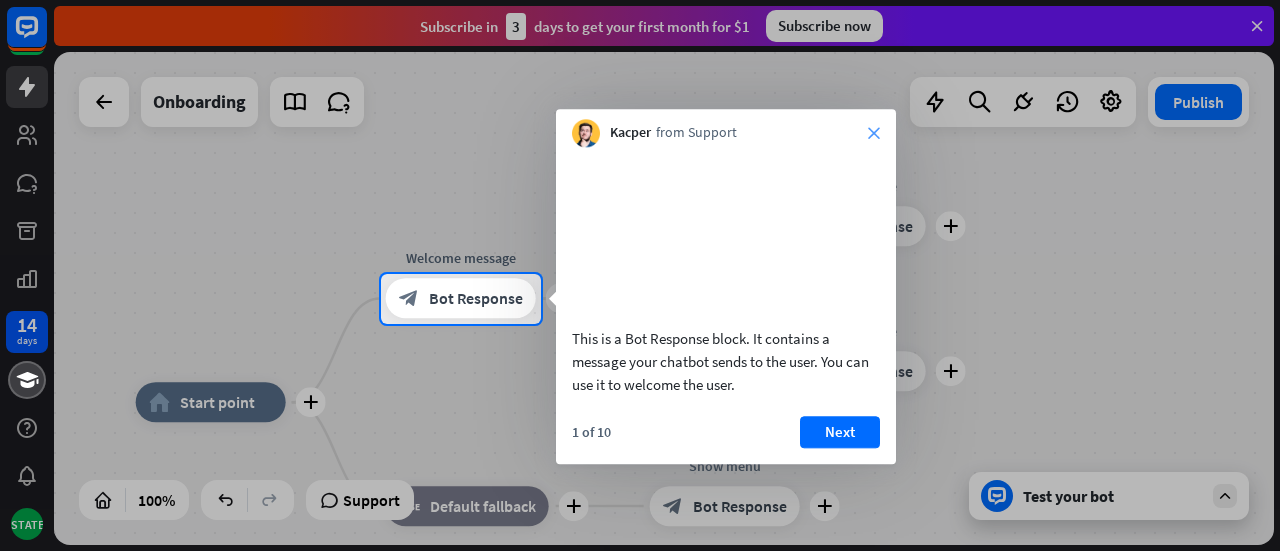 click on "close" at bounding box center [874, 133] 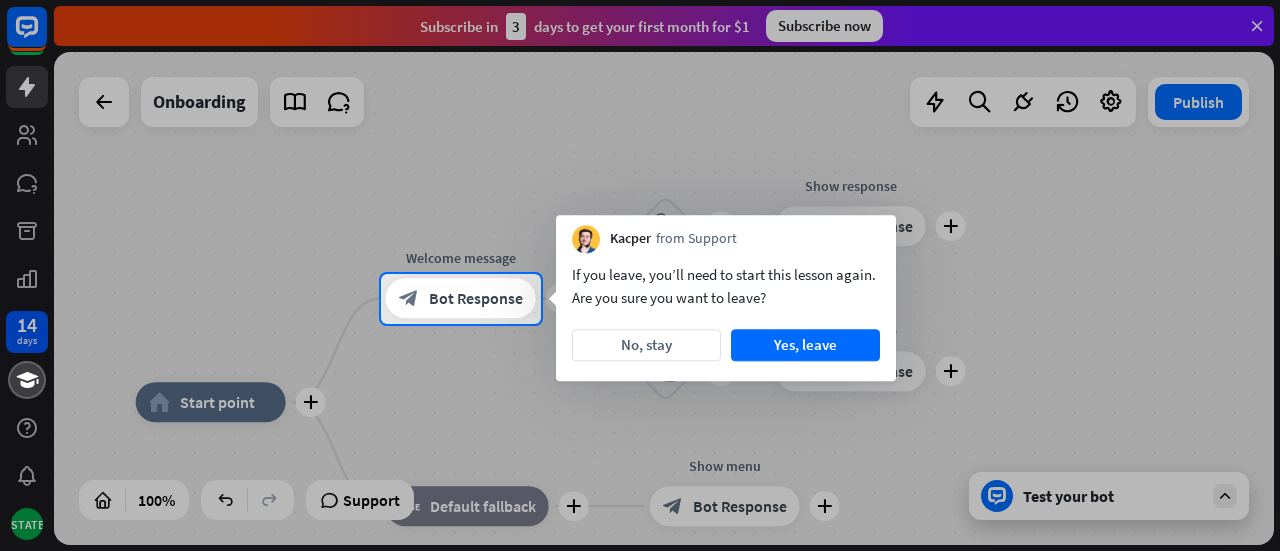 click on "If you leave, you’ll need to start this lesson again. Are you
sure you want to leave?
No, stay
Yes, leave" at bounding box center [726, 317] 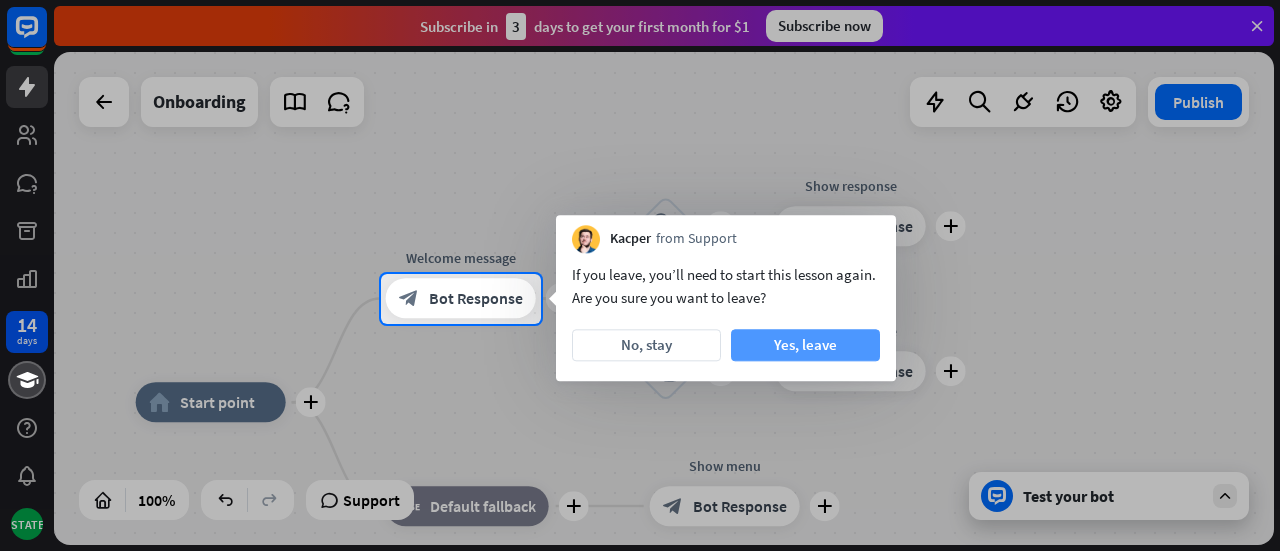 click on "Yes, leave" at bounding box center [805, 345] 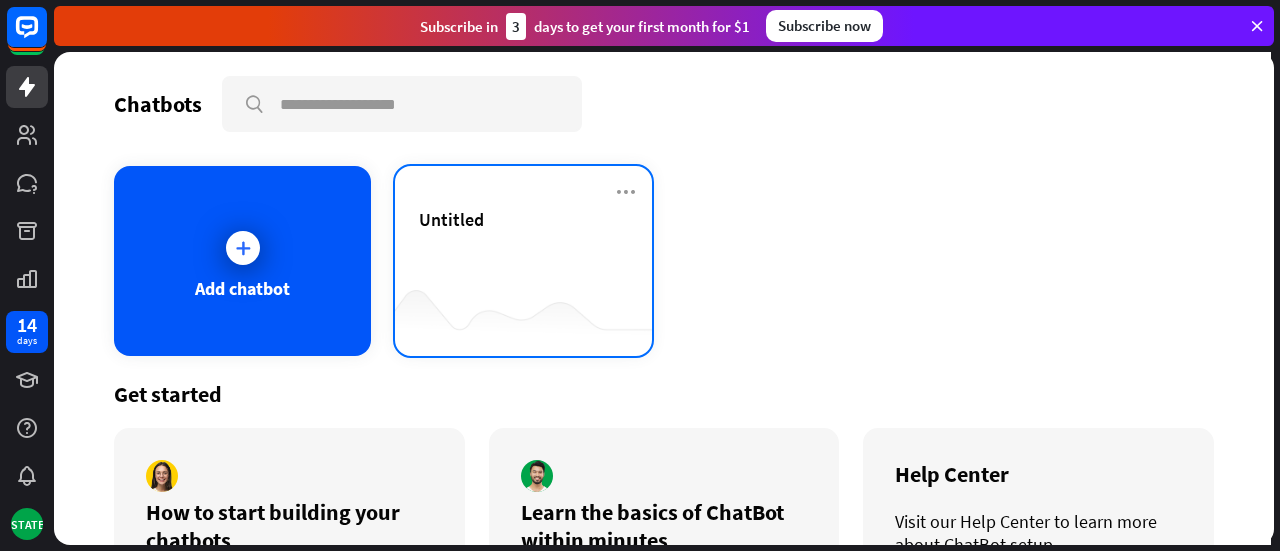 click on "Untitled" at bounding box center (451, 219) 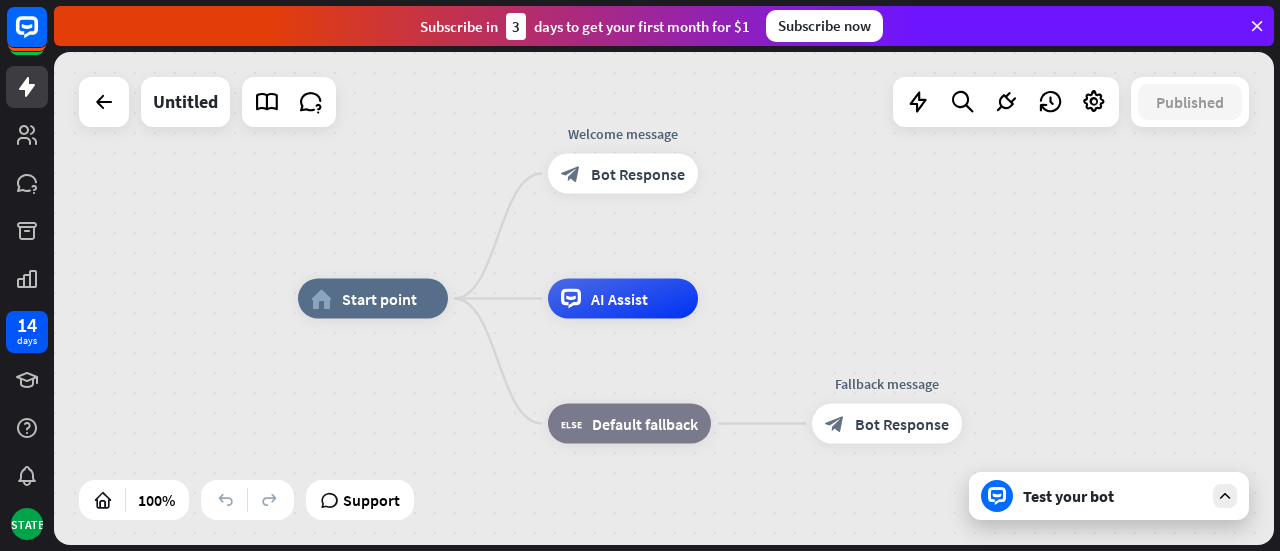 click on "home_2   Start point                 Welcome message   block_bot_response   Bot Response                     AI Assist                   block_fallback   Default fallback                 Fallback message   block_bot_response   Bot Response" at bounding box center (908, 545) 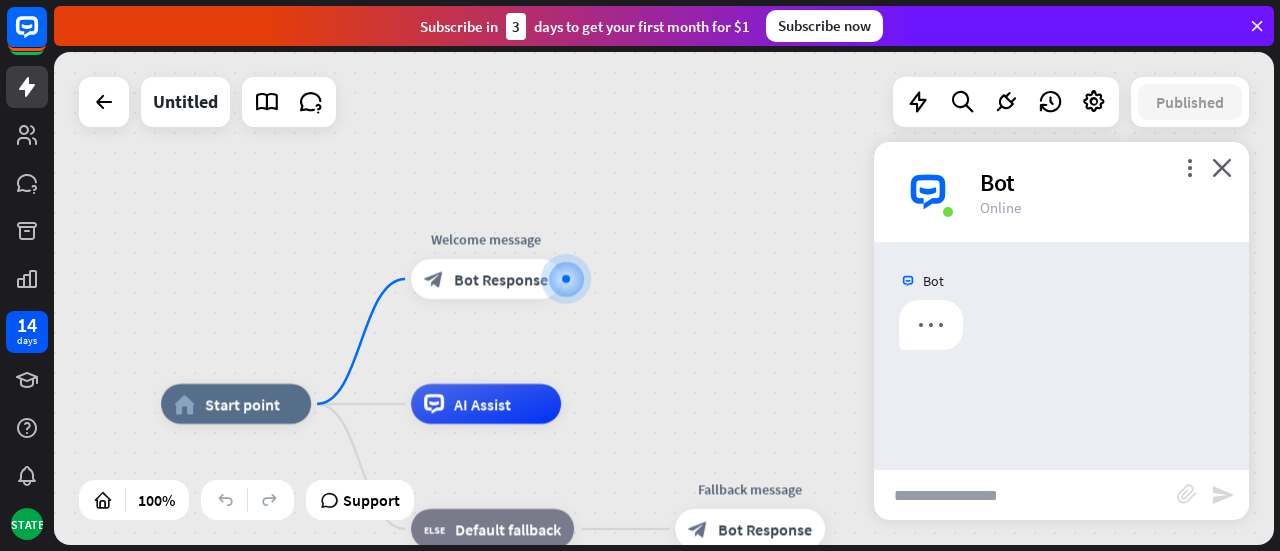 click at bounding box center [1025, 495] 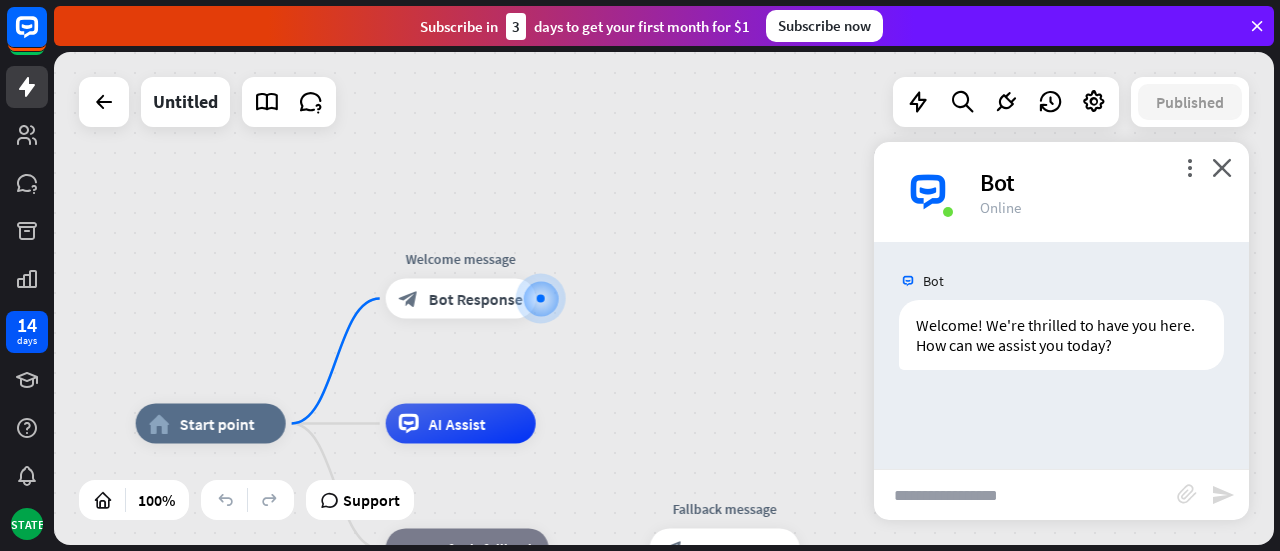 paste on "******" 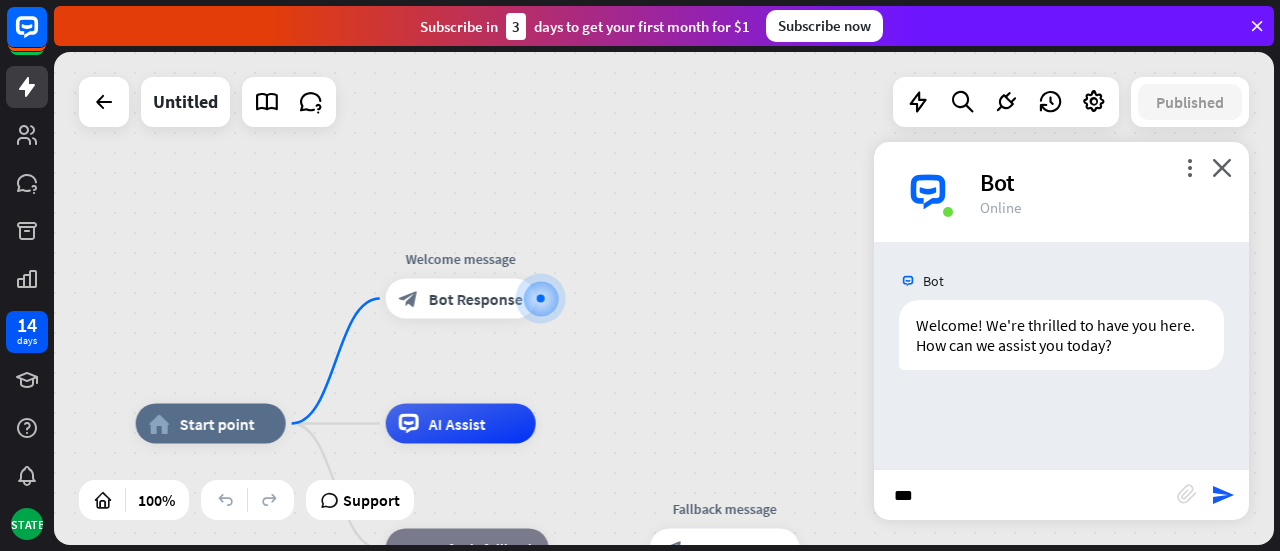 type on "*" 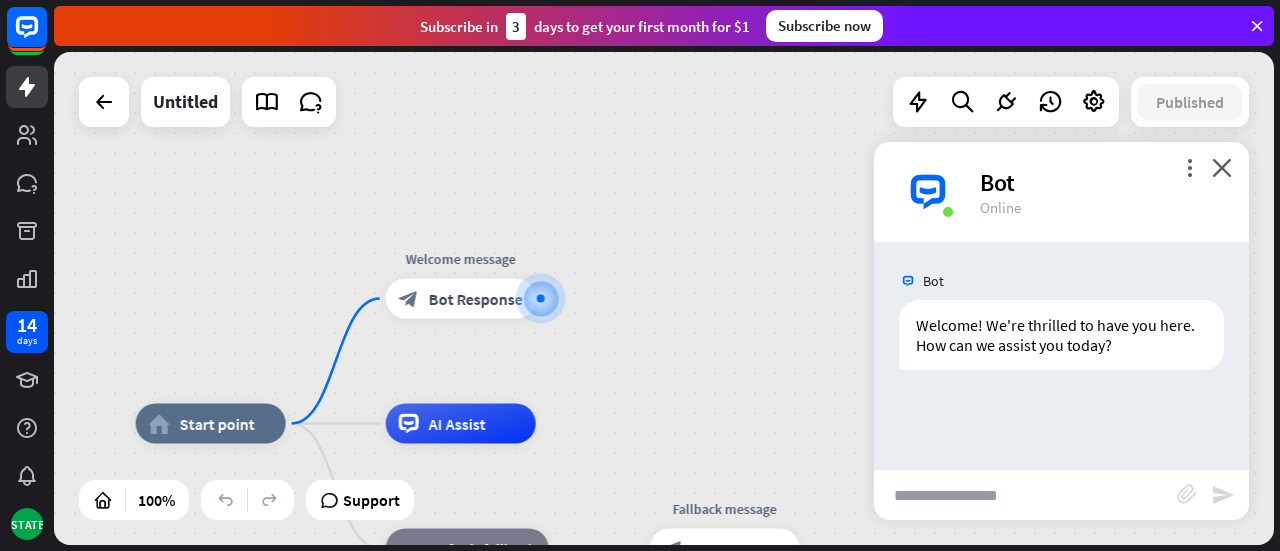 paste on "**********" 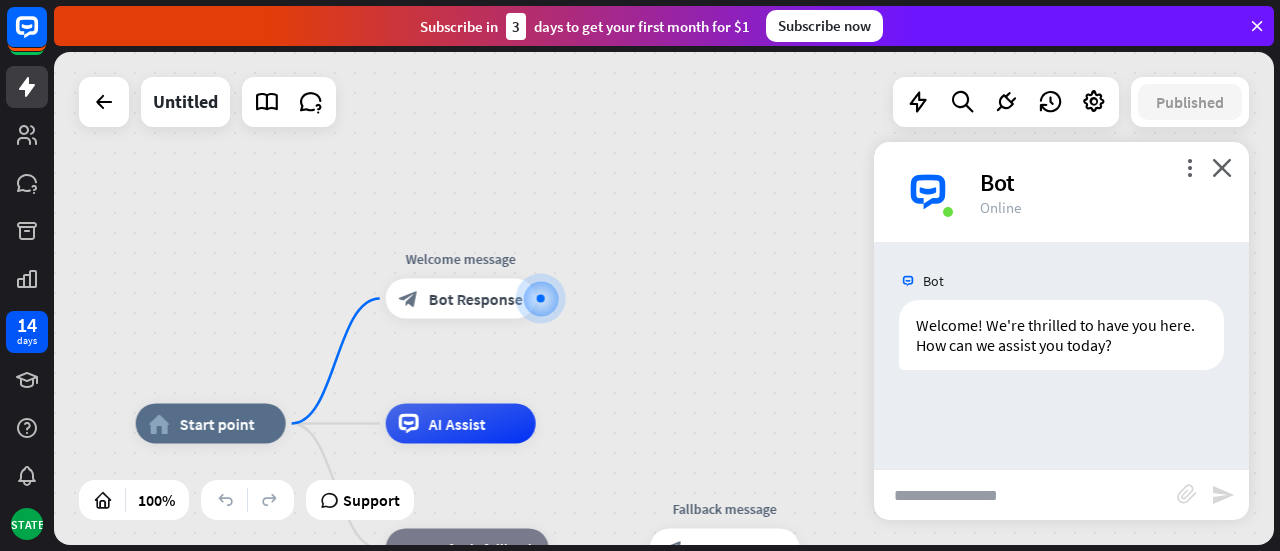 type on "**********" 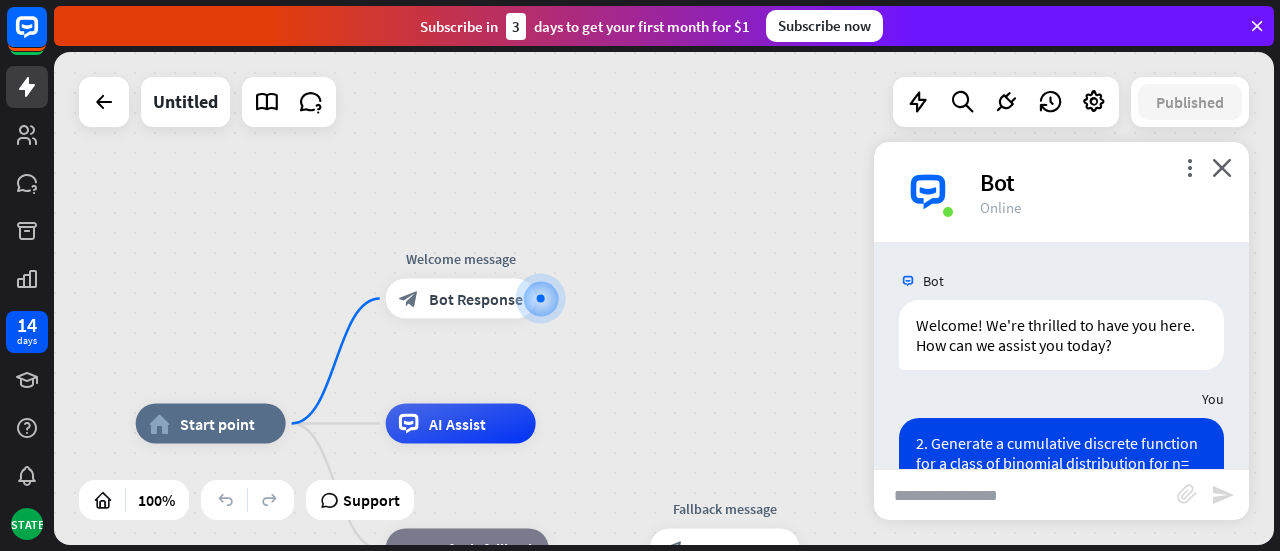 scroll, scrollTop: 0, scrollLeft: 0, axis: both 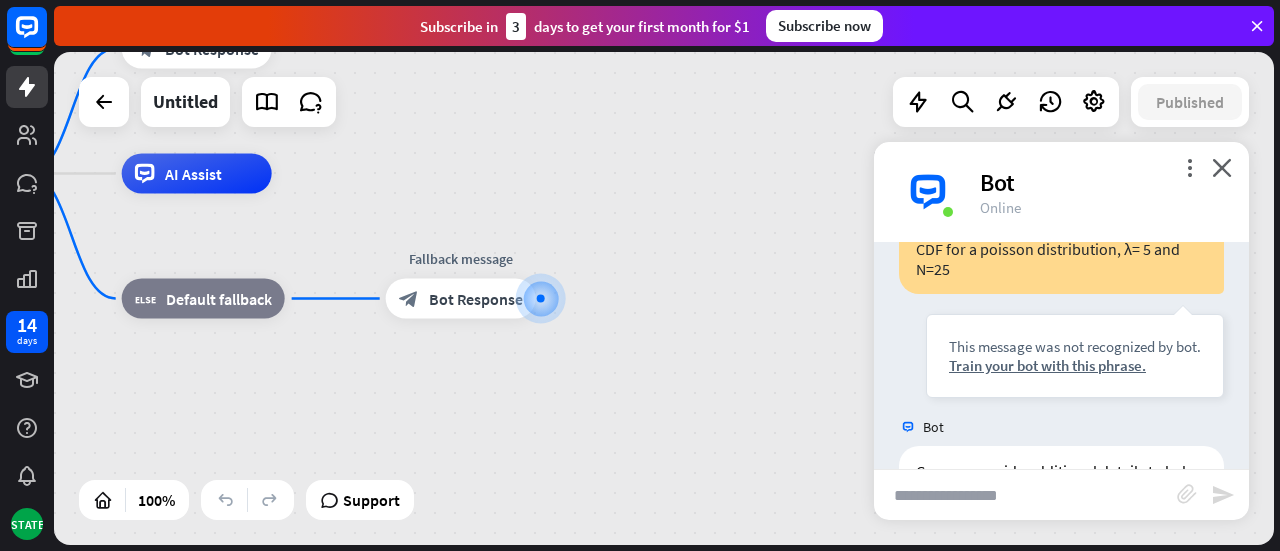 click at bounding box center (1025, 495) 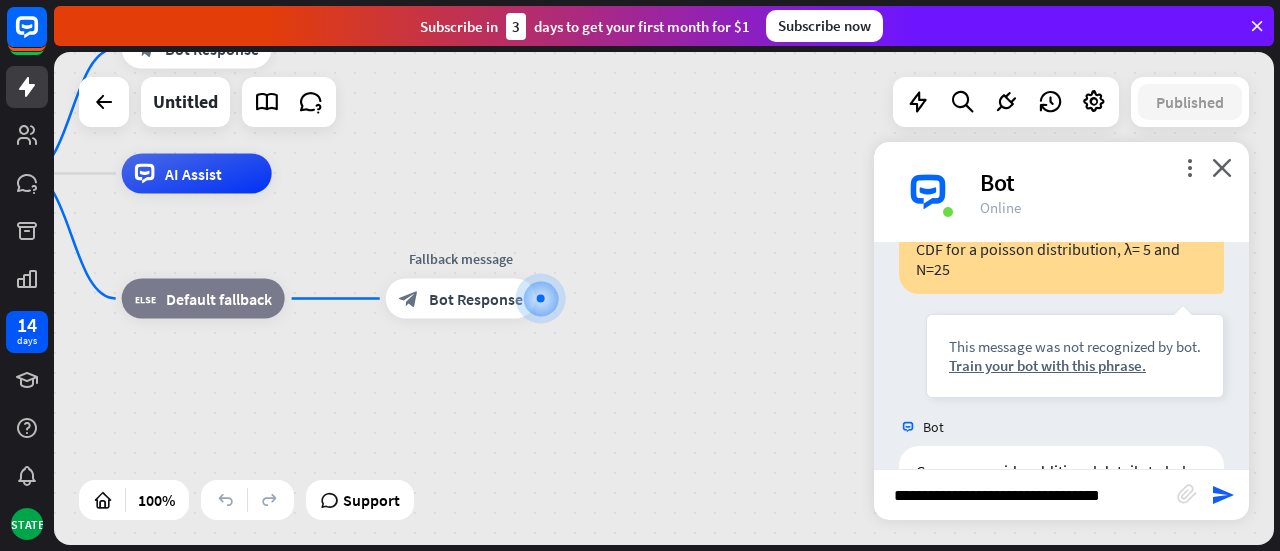 type on "**********" 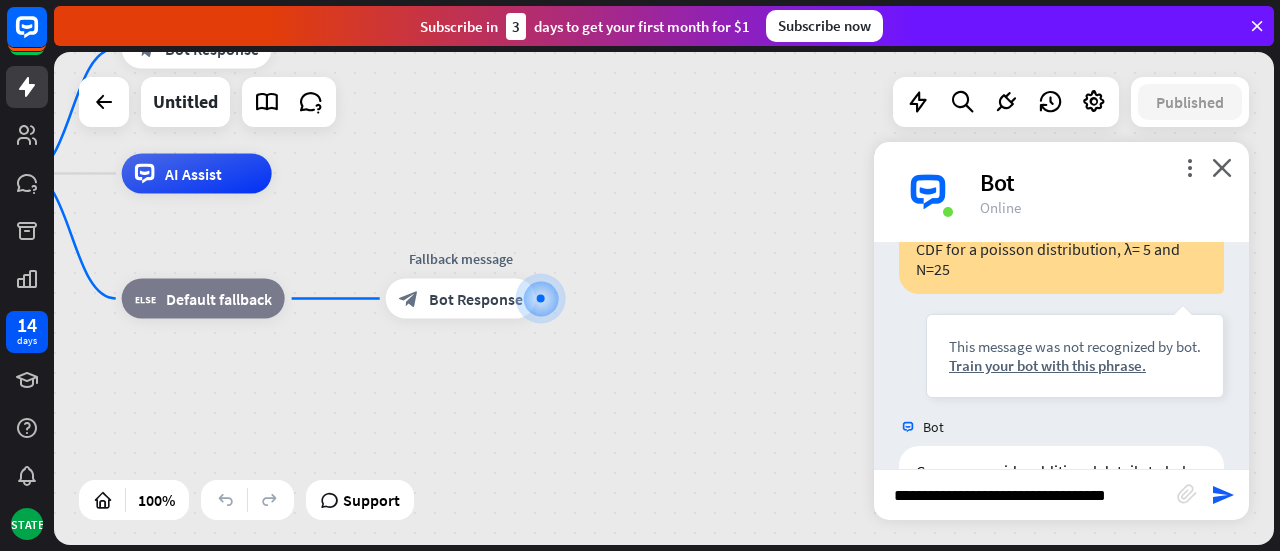 type 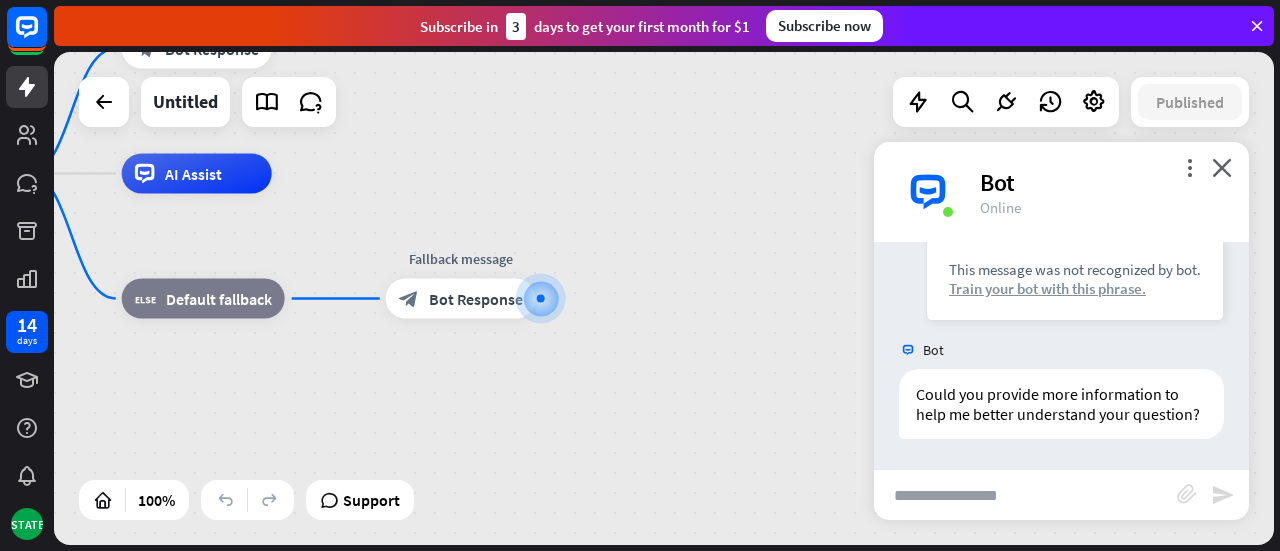 scroll, scrollTop: 766, scrollLeft: 0, axis: vertical 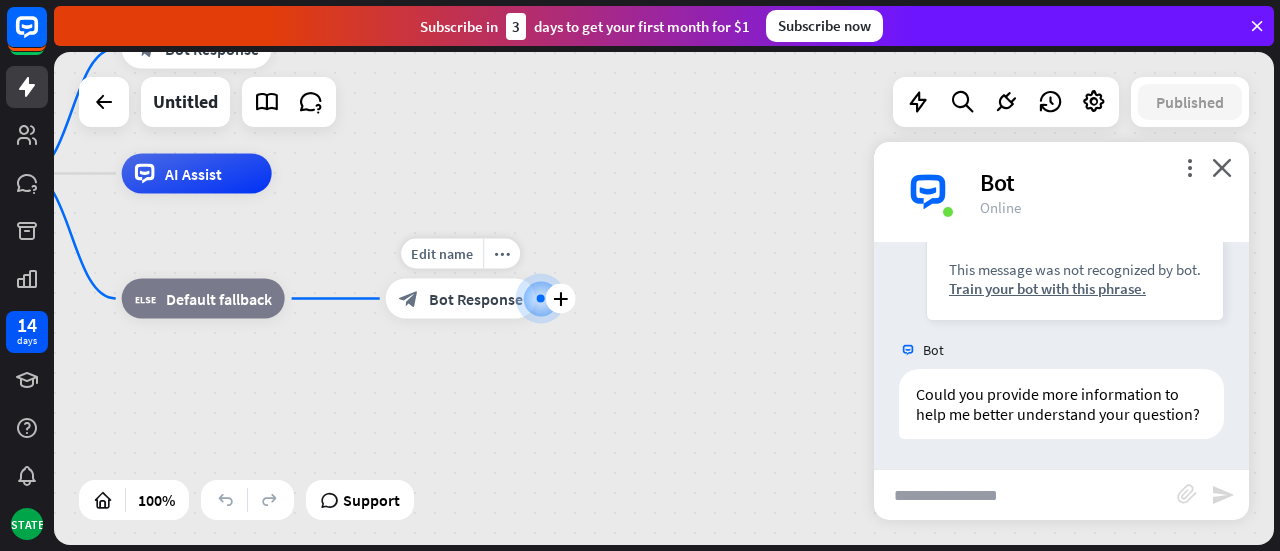 click on "block_bot_response   Bot Response" at bounding box center (461, 299) 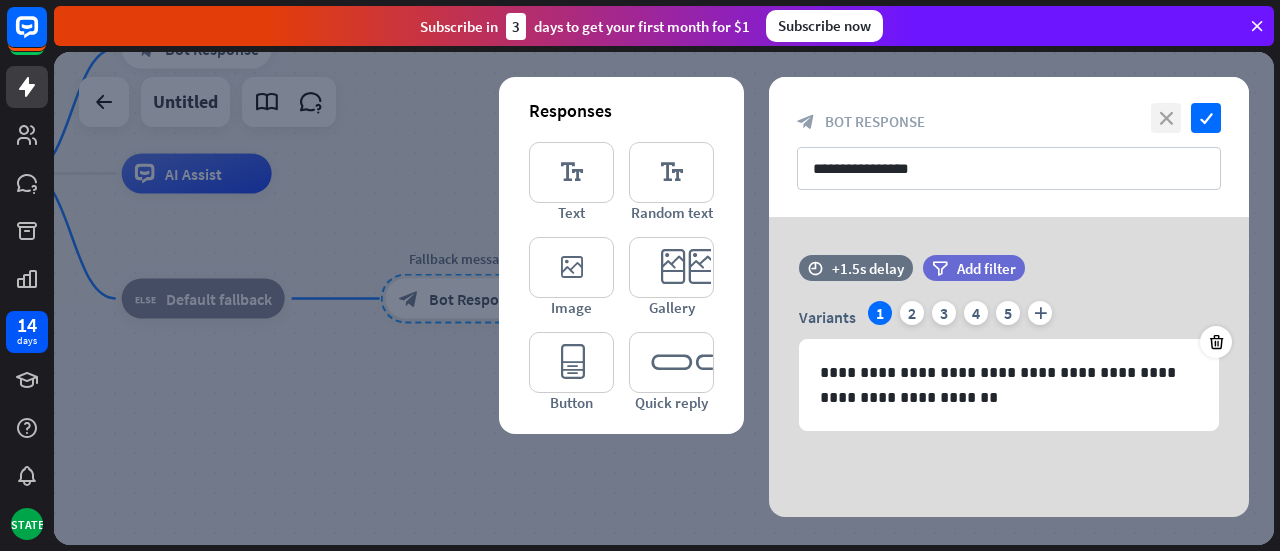 click on "close" at bounding box center (1166, 118) 